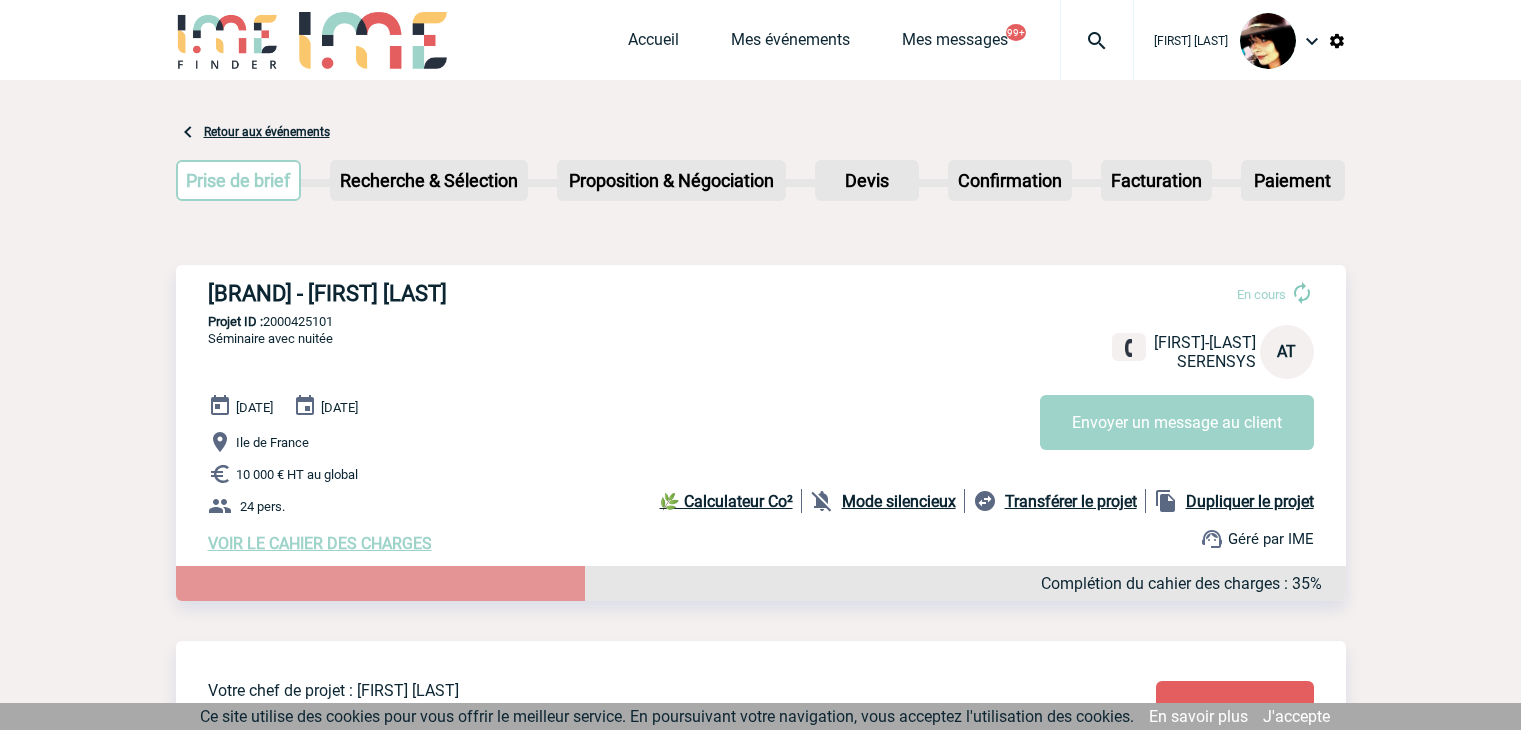 scroll, scrollTop: 0, scrollLeft: 0, axis: both 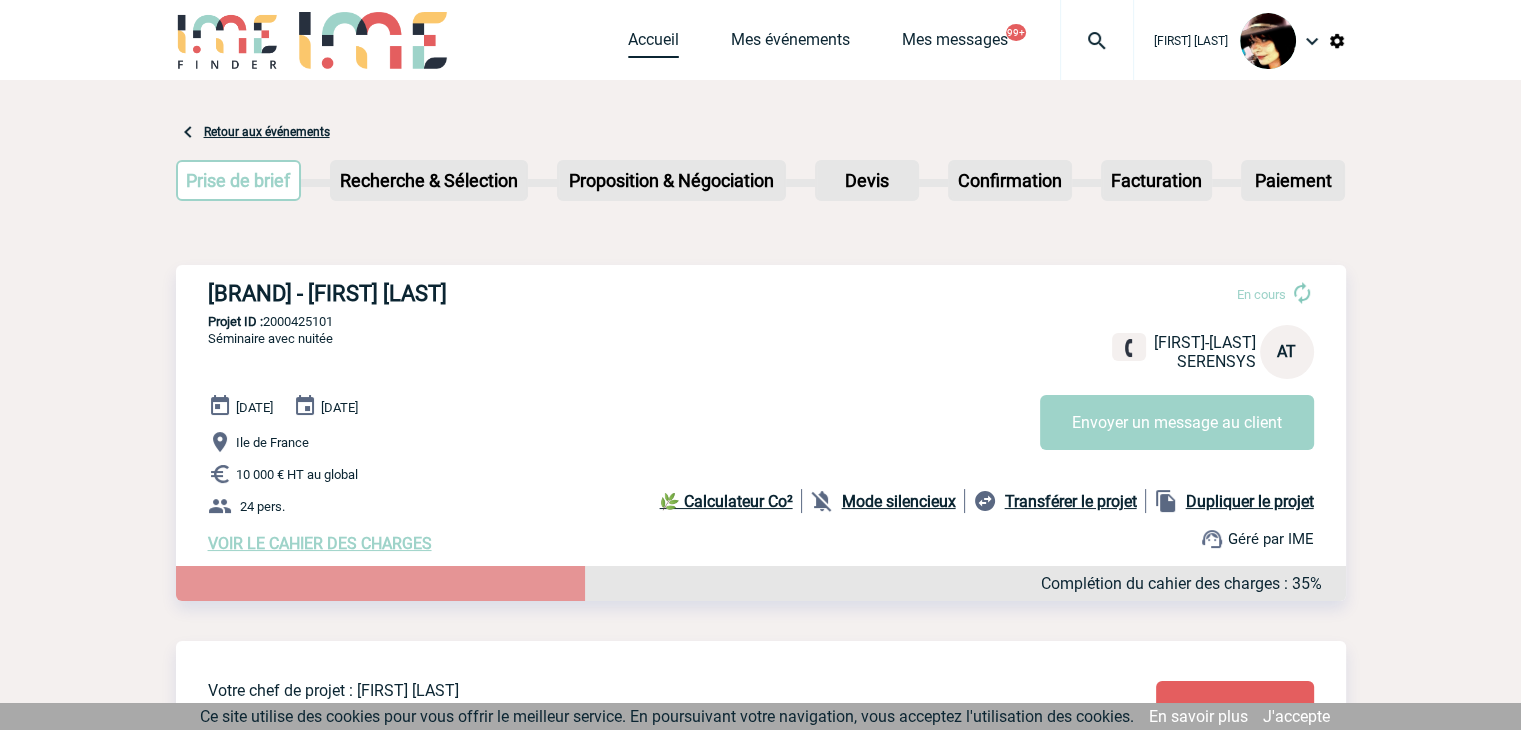 click on "Accueil" at bounding box center [653, 44] 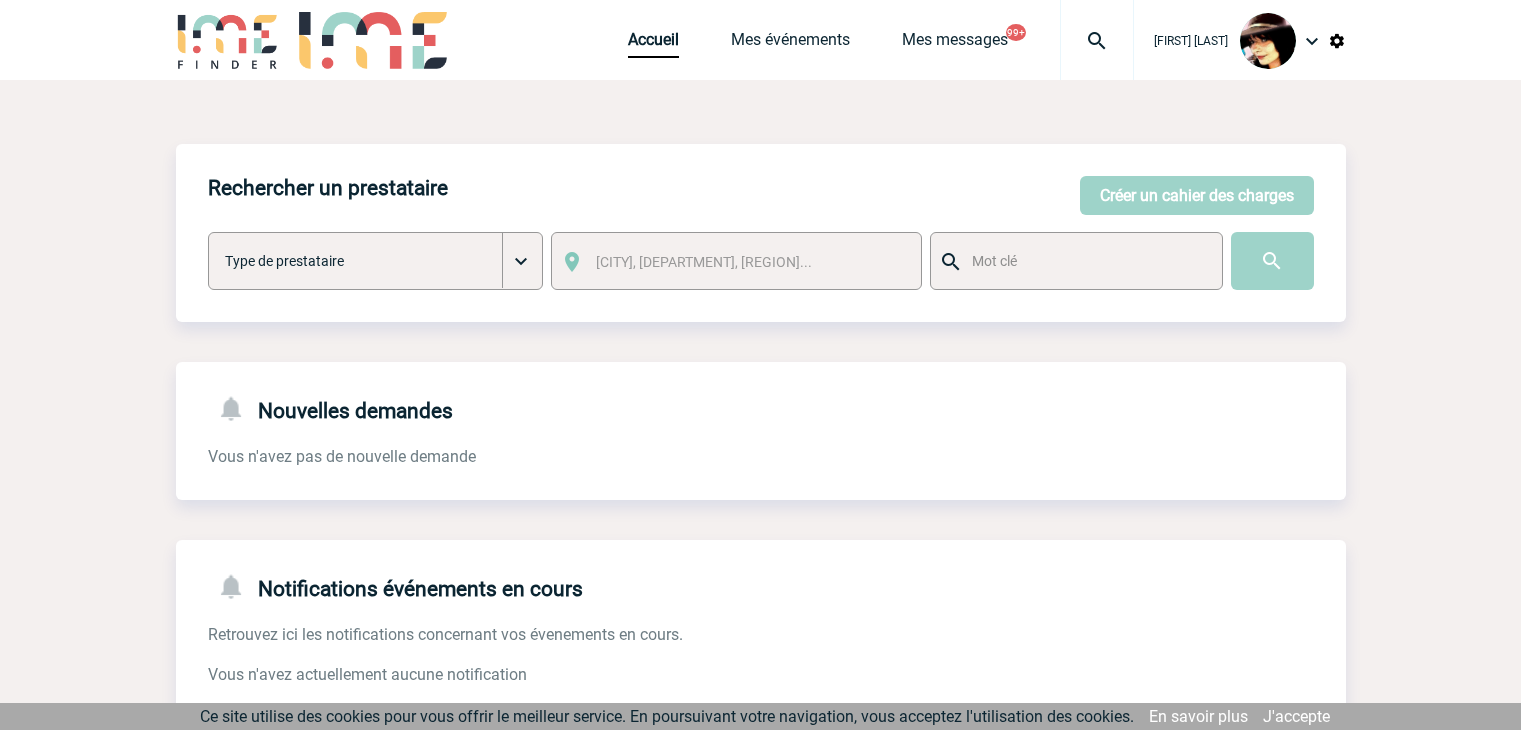 scroll, scrollTop: 0, scrollLeft: 0, axis: both 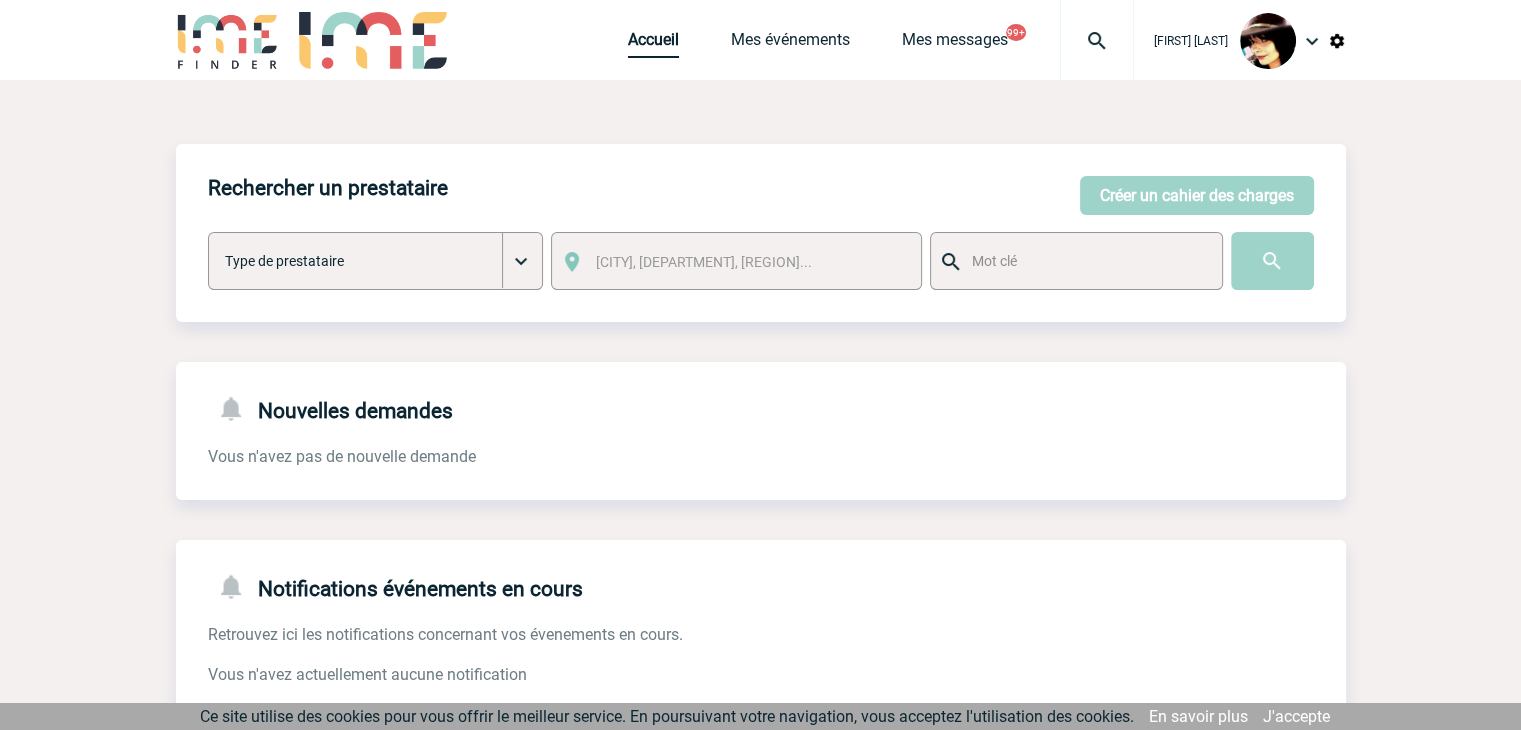 click on "Accueil" at bounding box center [653, 44] 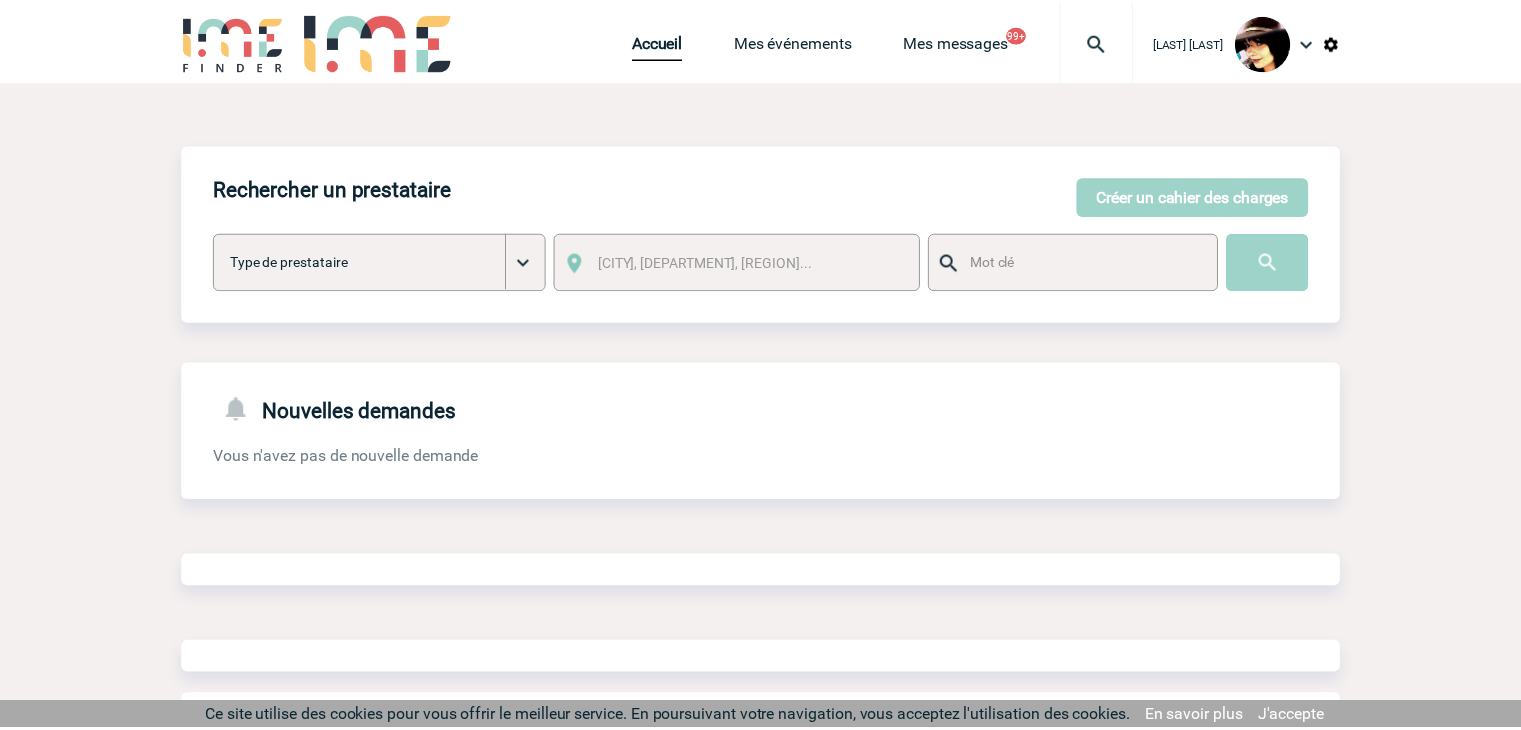 scroll, scrollTop: 0, scrollLeft: 0, axis: both 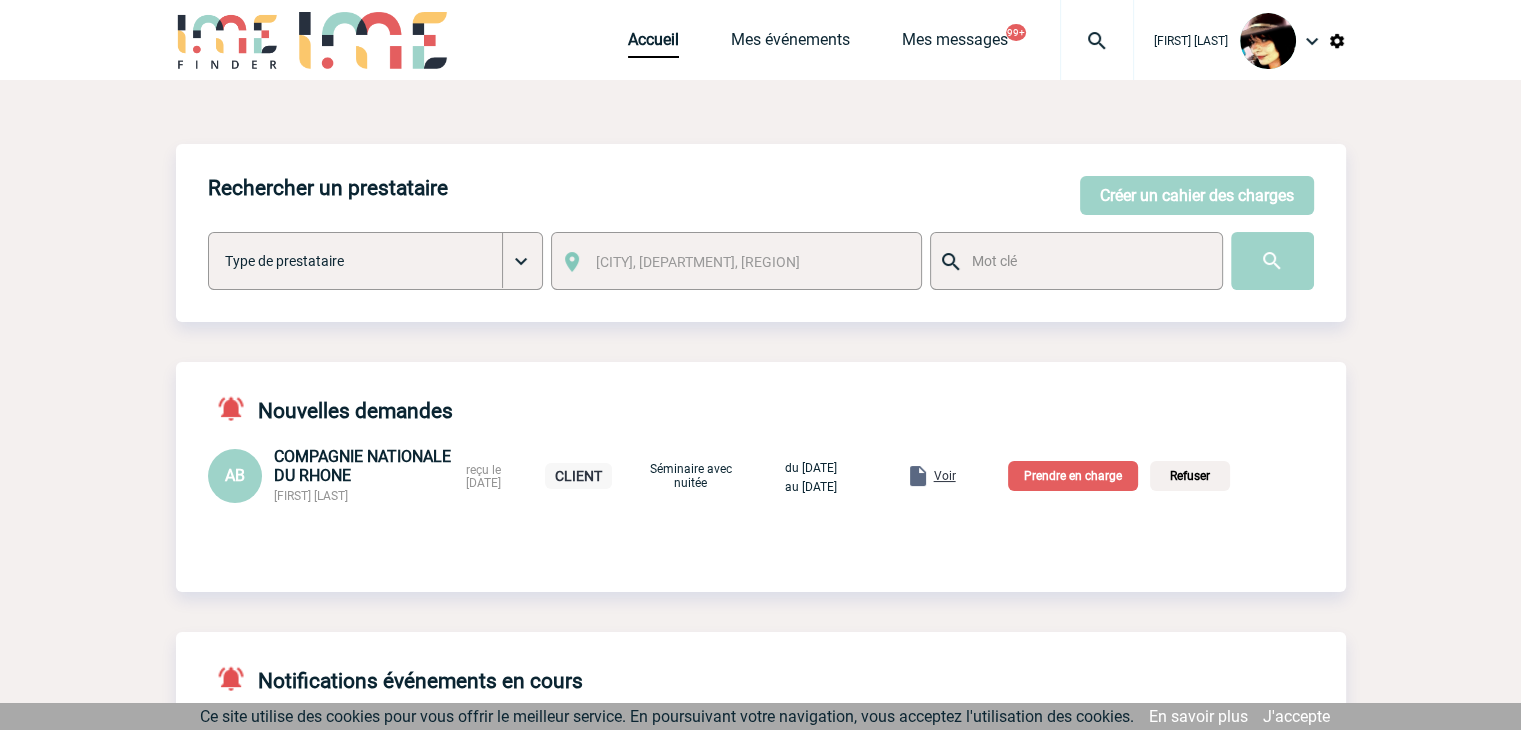 click on "Voir" at bounding box center (945, 476) 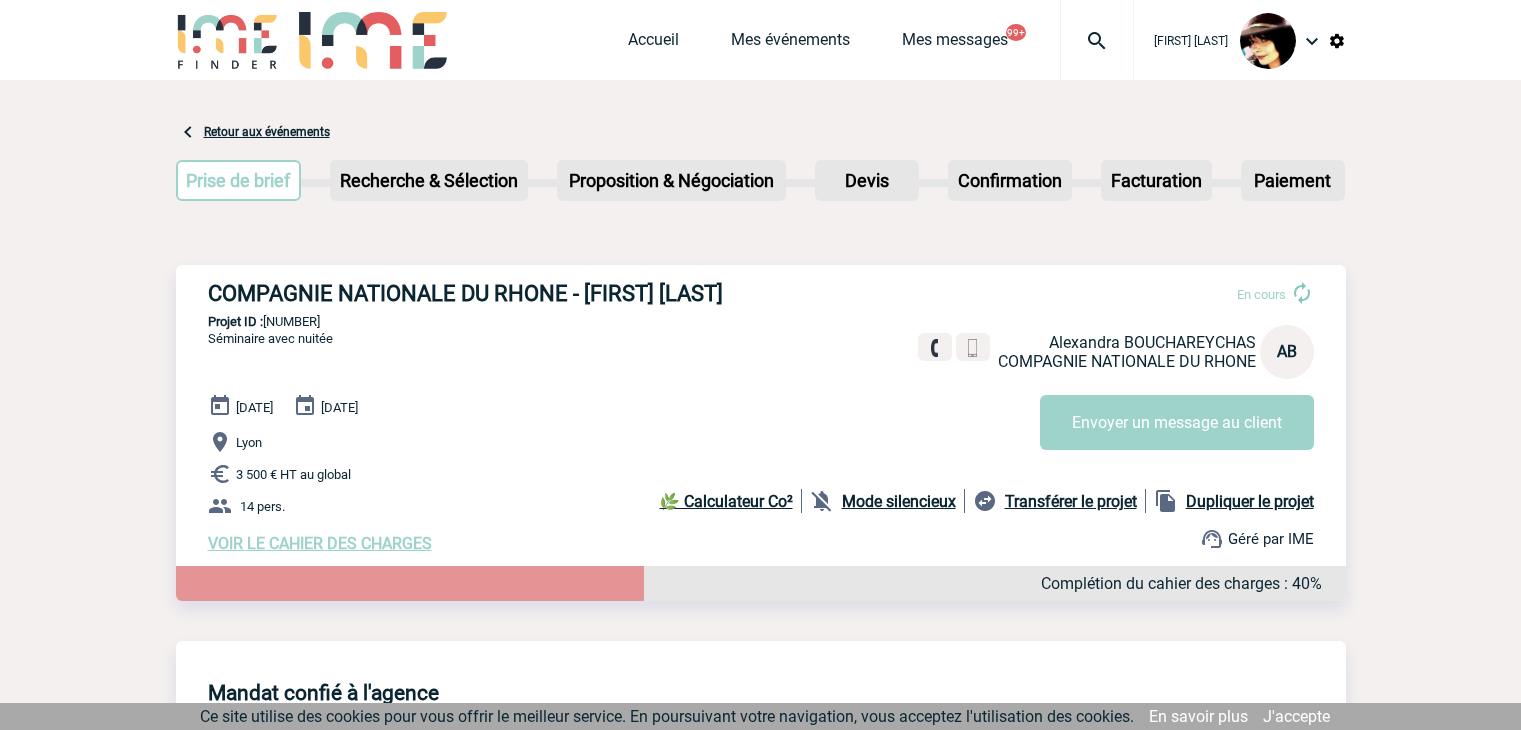 scroll, scrollTop: 0, scrollLeft: 0, axis: both 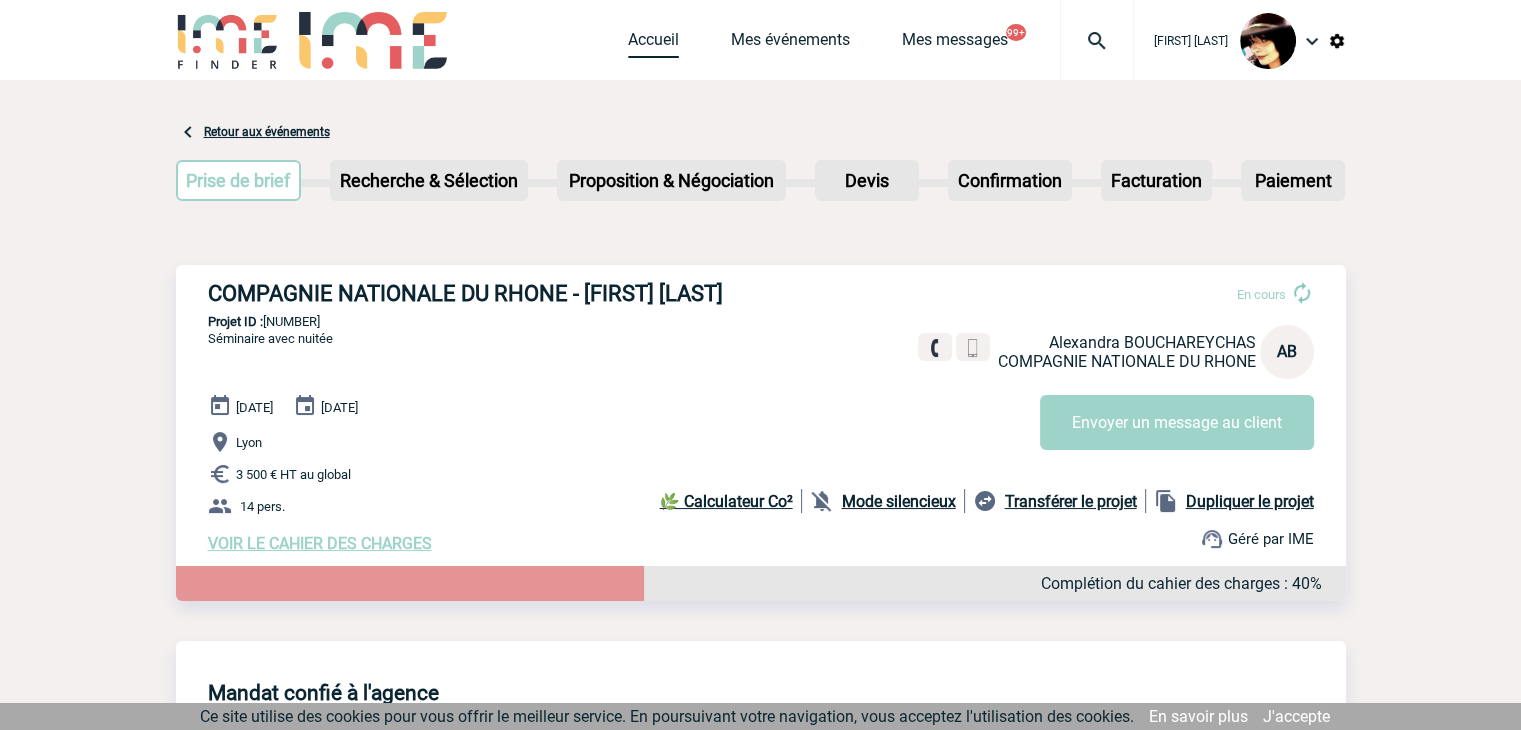 click on "Accueil" at bounding box center [653, 44] 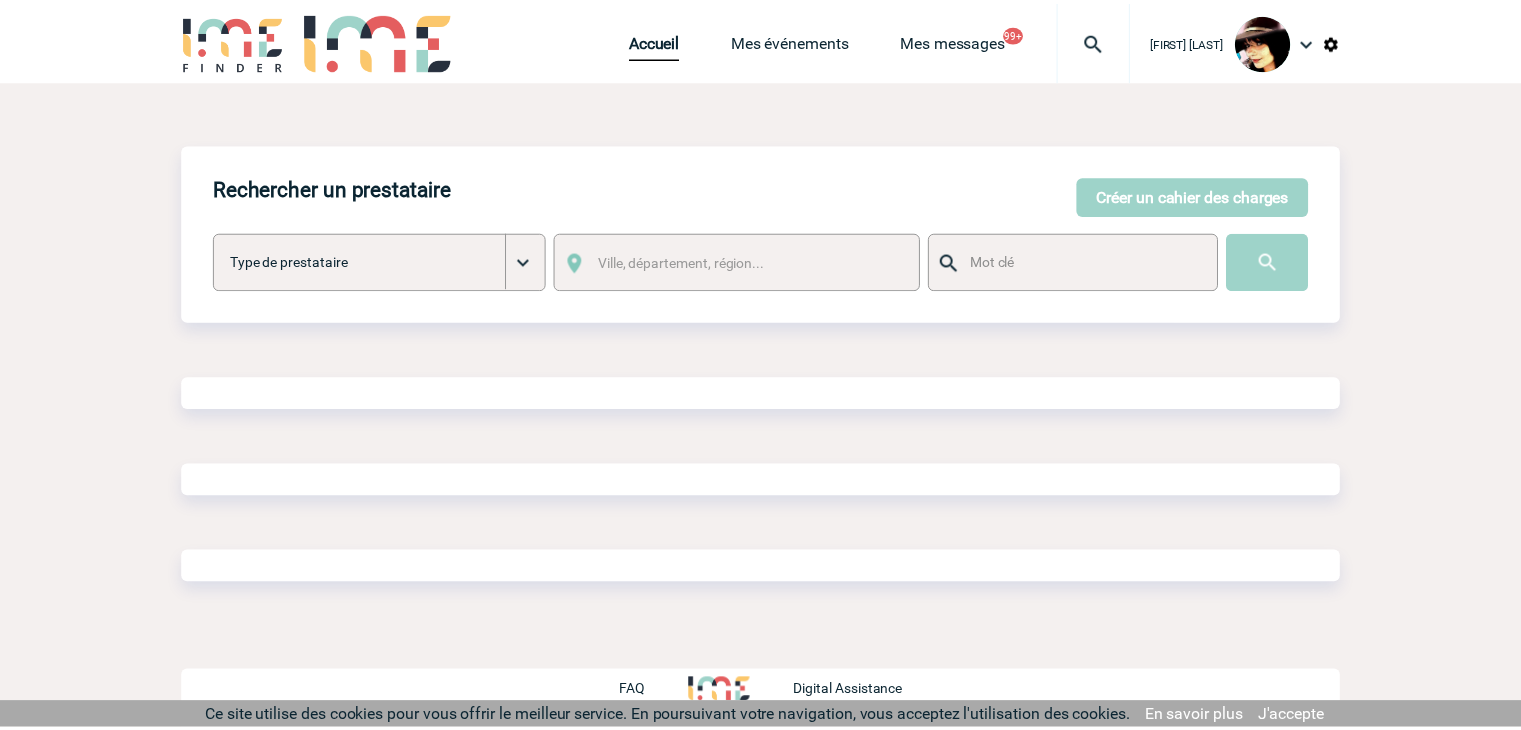 scroll, scrollTop: 0, scrollLeft: 0, axis: both 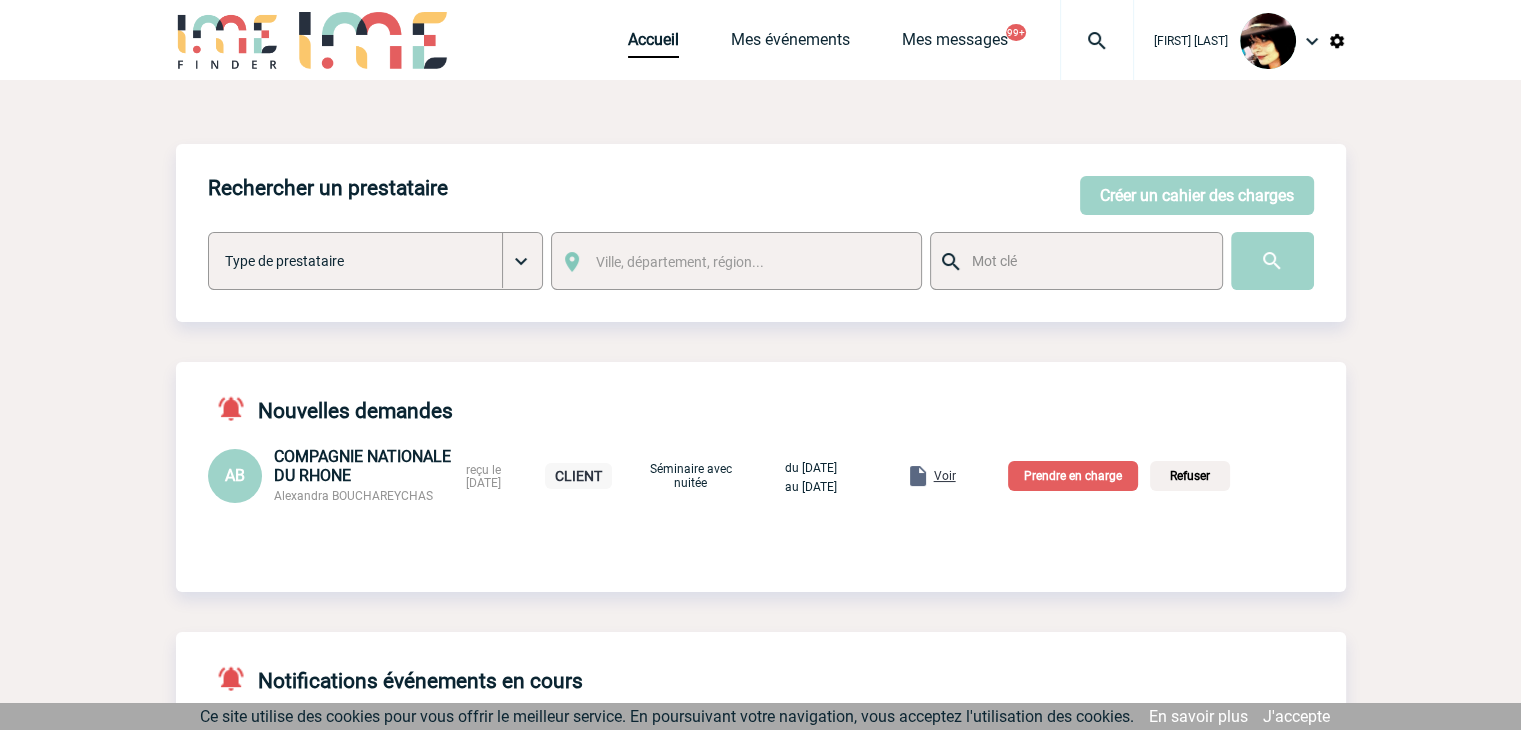 click on "Prendre en charge" at bounding box center [1073, 476] 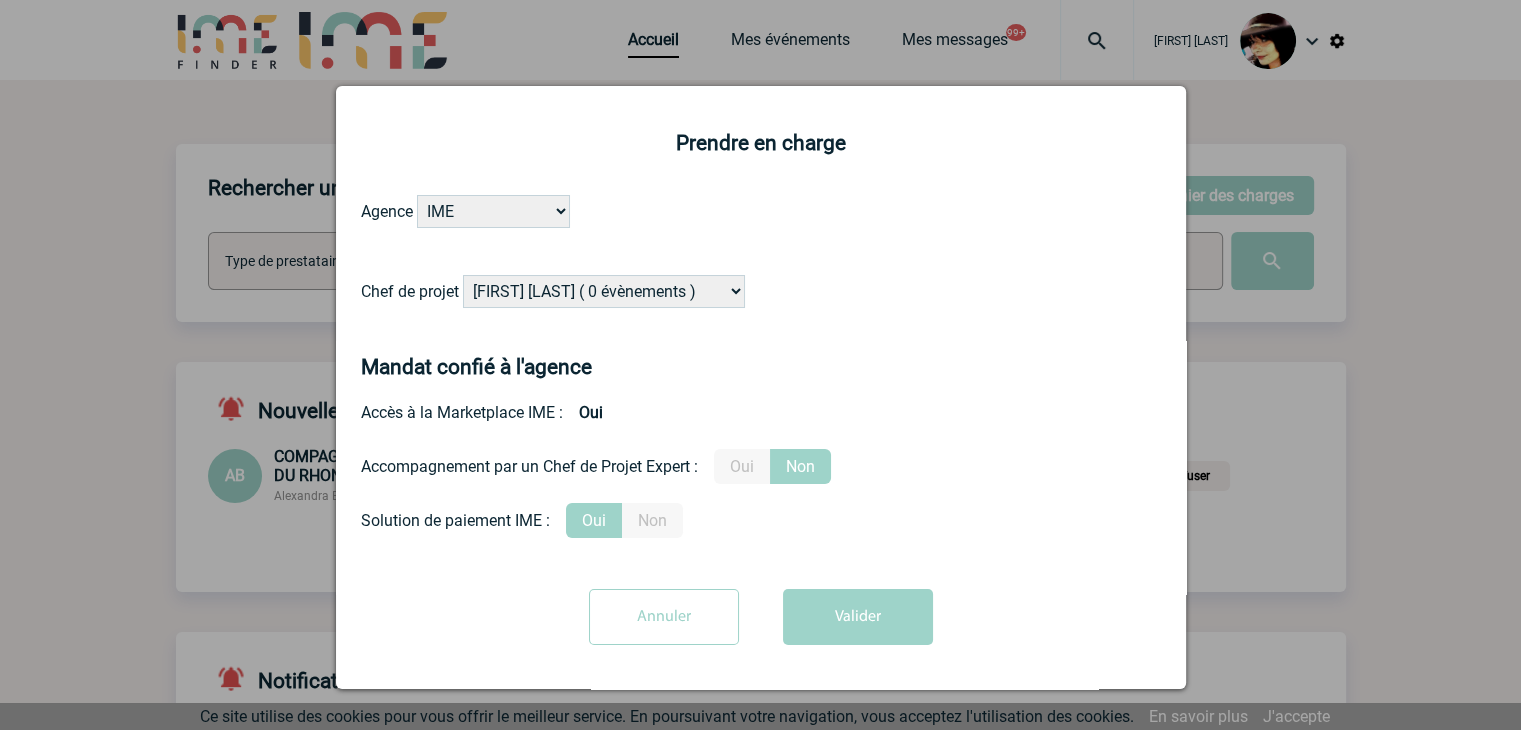 click on "Alizée VERLAGUET ( 0 évènements )
Anne GIRAUD ( 1196 évènements )
Anne-Françoise BONHOMME ( 169 évènements )
Anne-Sophie DELION ( 0 évènements )
Baptiste FEYEUX ( 0 évènements )
Benjamin ROLAND ( 1046 évènements )
Bérengère LEMONNIER ( 1005 évènements )
Caroline BAATZ ( 0 évènements )
Caroline CORNU ( 13 évènements )
Céline MERCIER ( 5 évènements )
Céline THIENOT ( 0 évènements )" at bounding box center (604, 291) 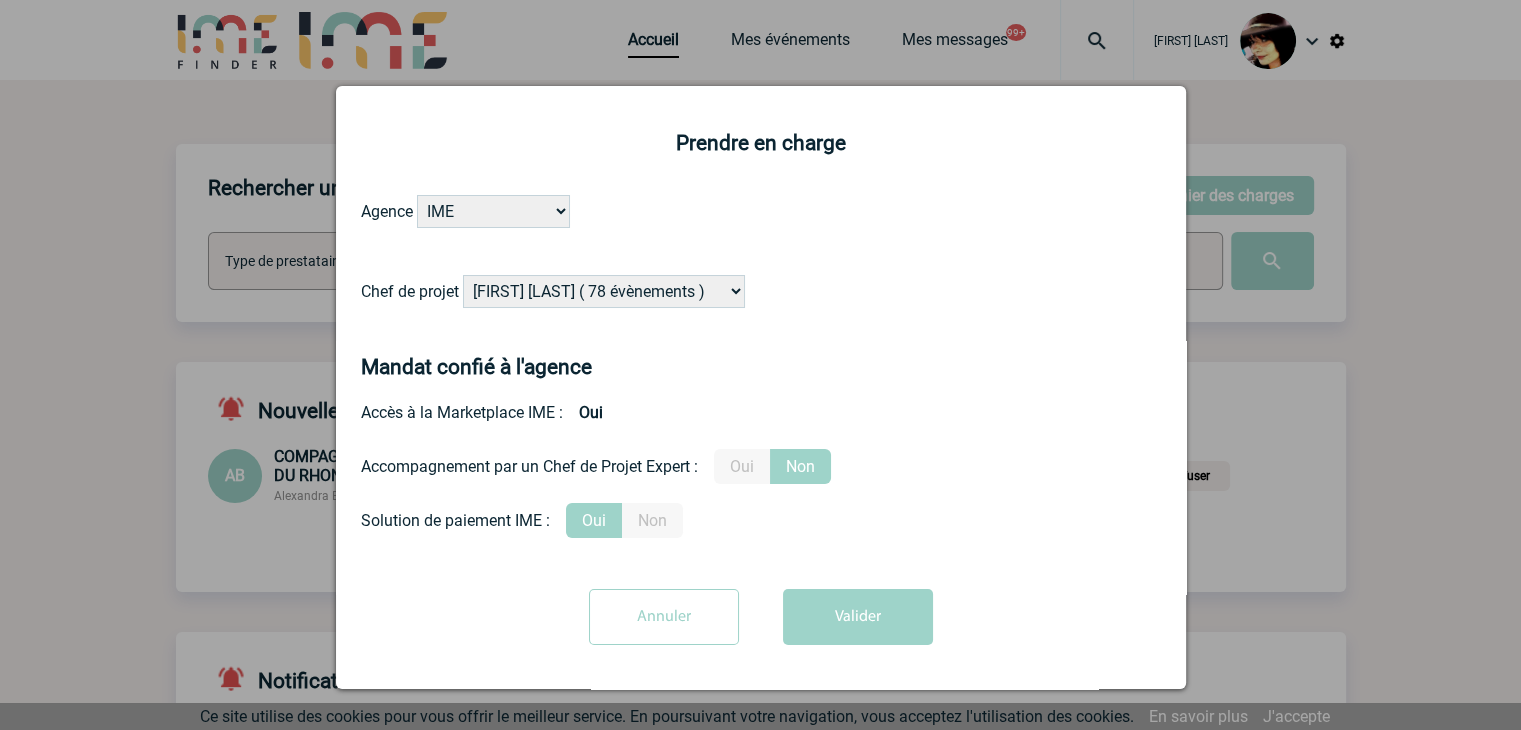 drag, startPoint x: 730, startPoint y: 298, endPoint x: 738, endPoint y: 316, distance: 19.697716 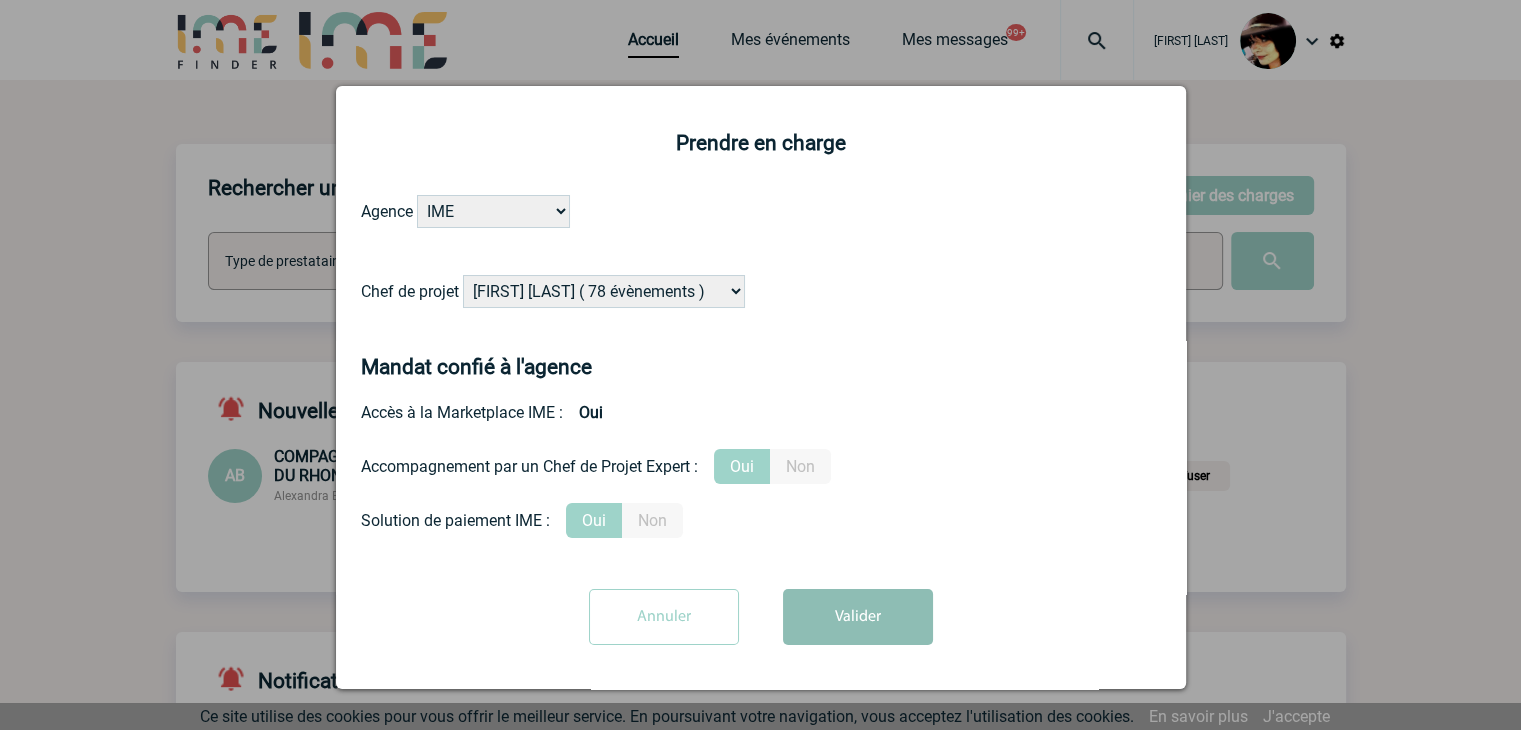 click on "Valider" at bounding box center (858, 617) 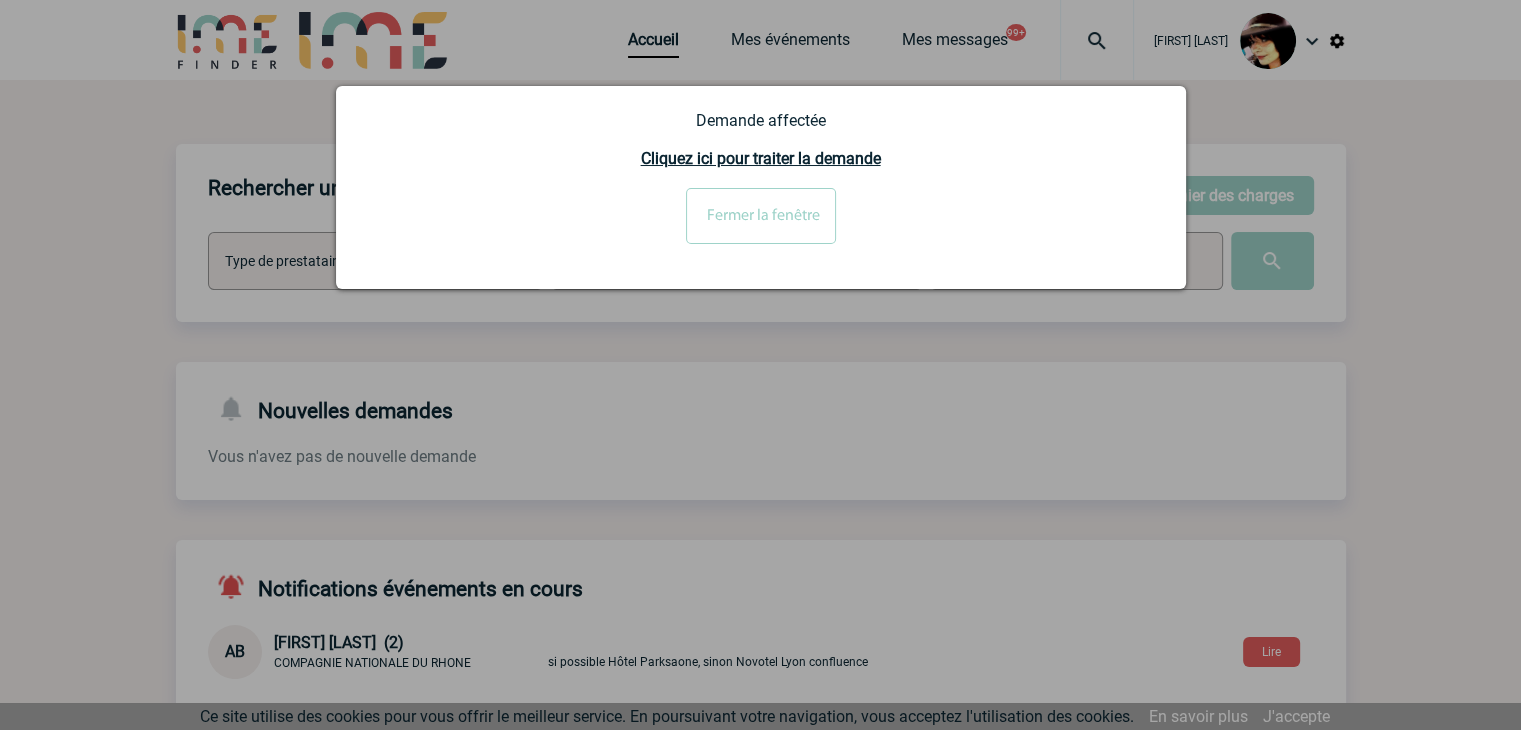 click on "Fermer la fenêtre" at bounding box center [761, 216] 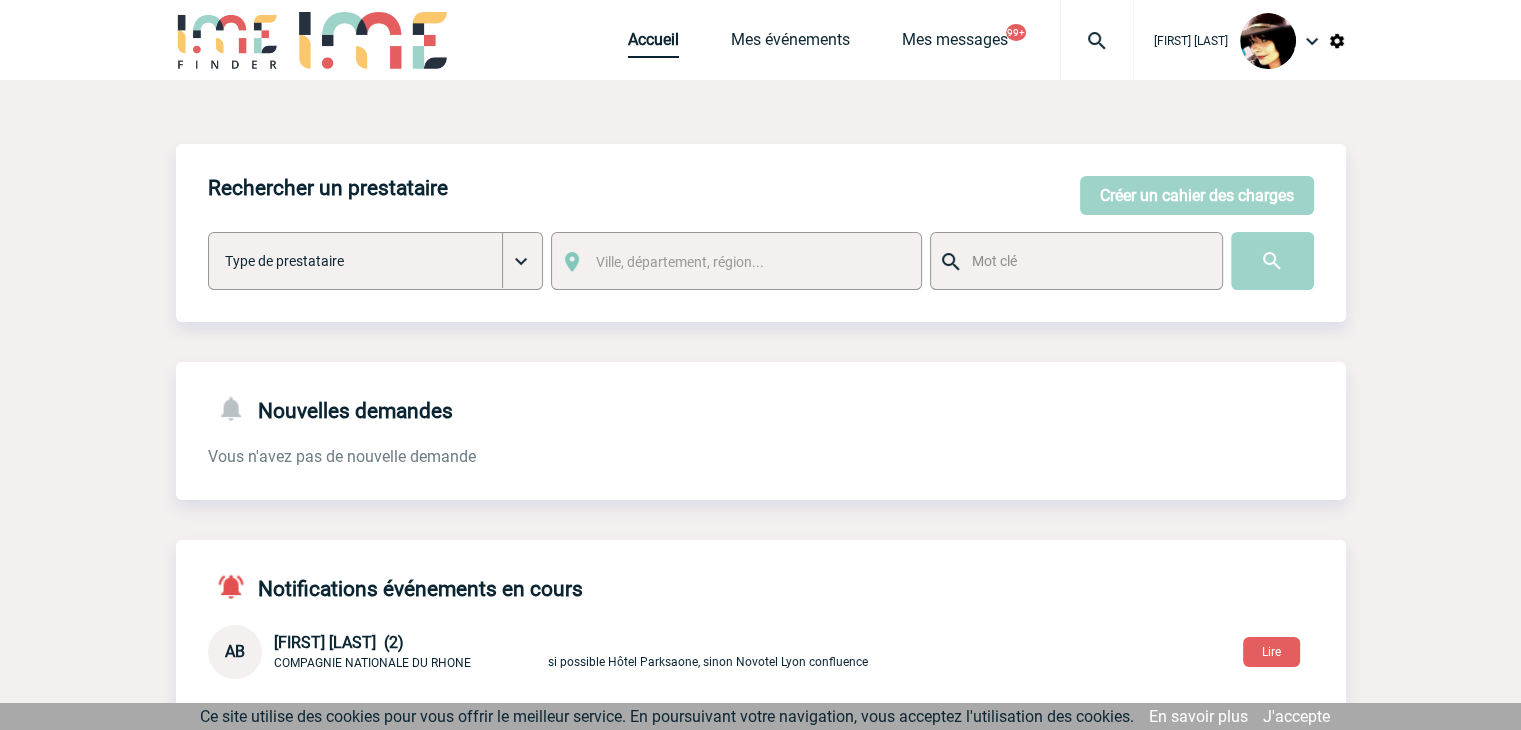 click on "Accueil" at bounding box center (653, 44) 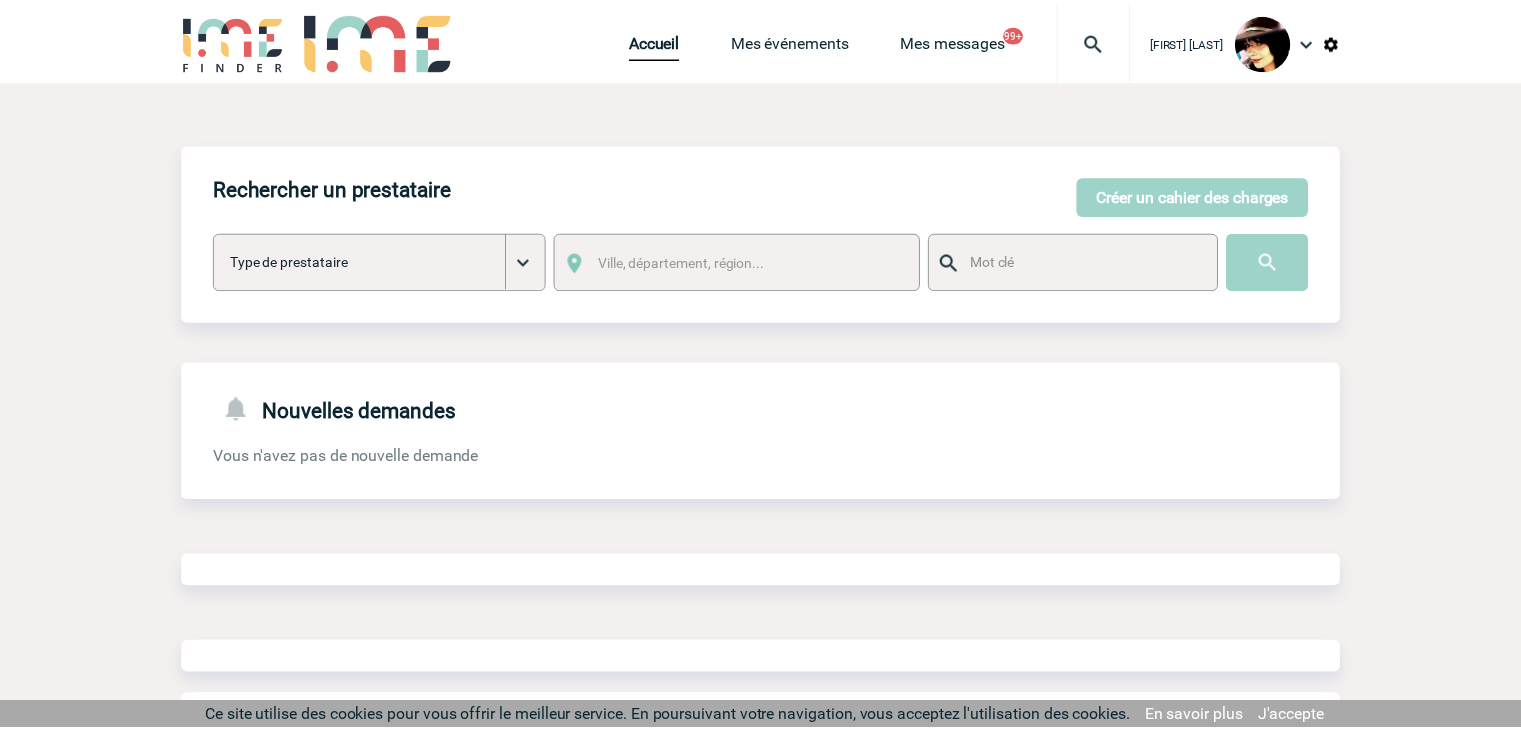 scroll, scrollTop: 0, scrollLeft: 0, axis: both 